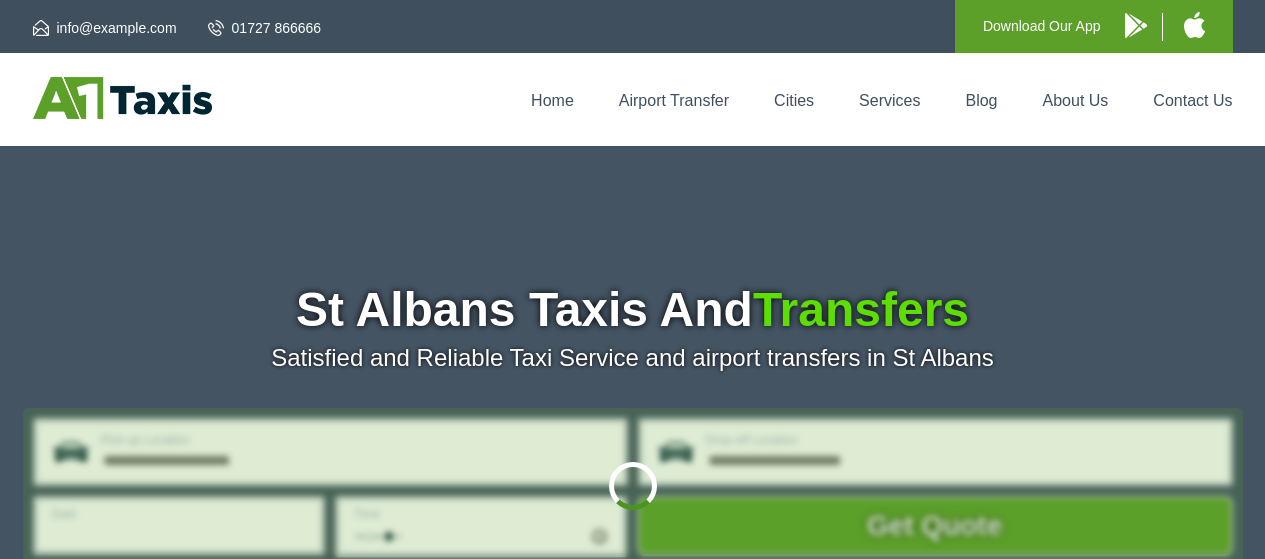 scroll, scrollTop: 0, scrollLeft: 0, axis: both 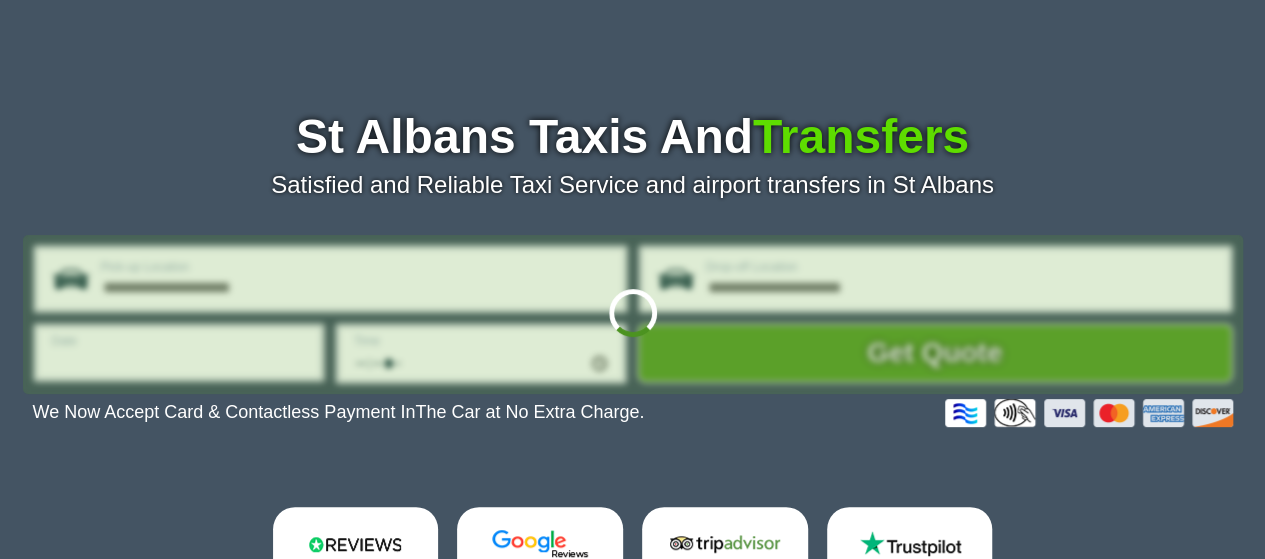 type on "**********" 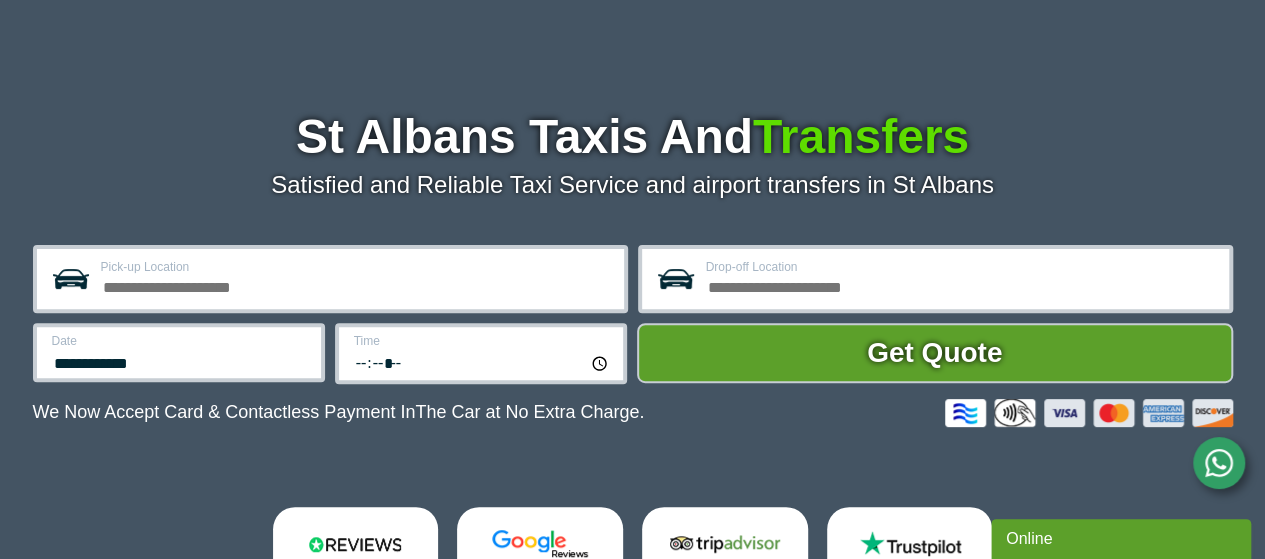 scroll, scrollTop: 0, scrollLeft: 0, axis: both 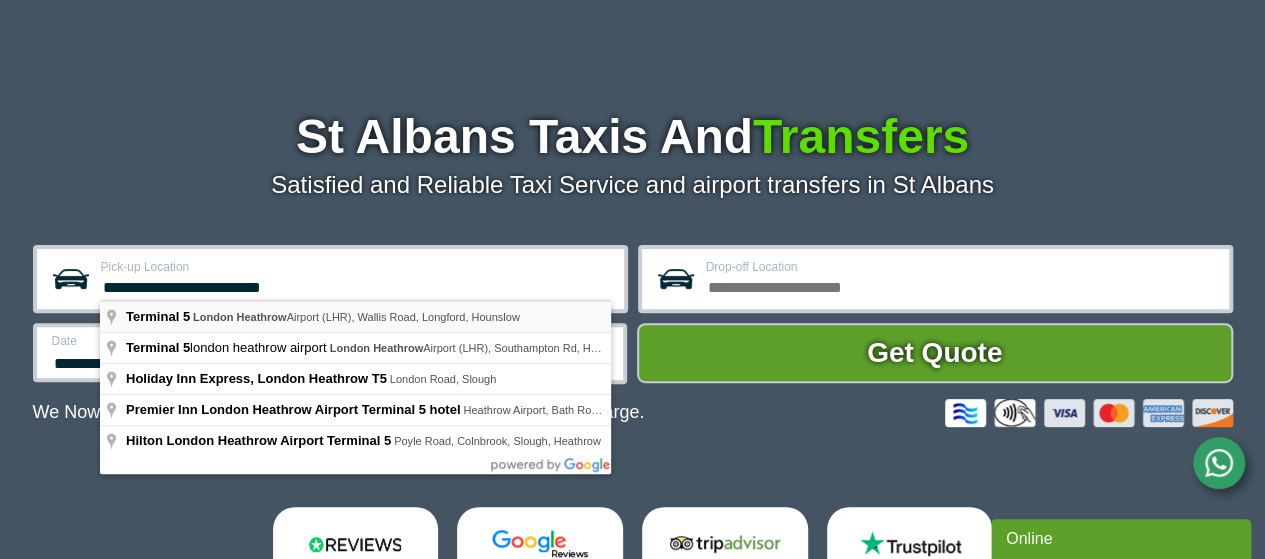 type on "**********" 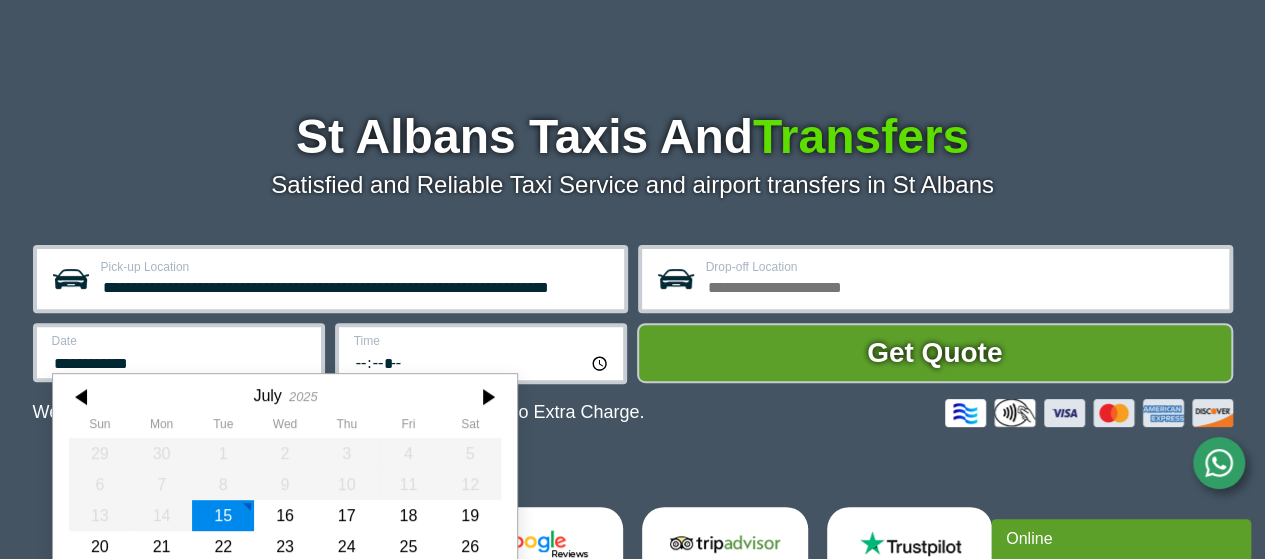 scroll, scrollTop: 271, scrollLeft: 0, axis: vertical 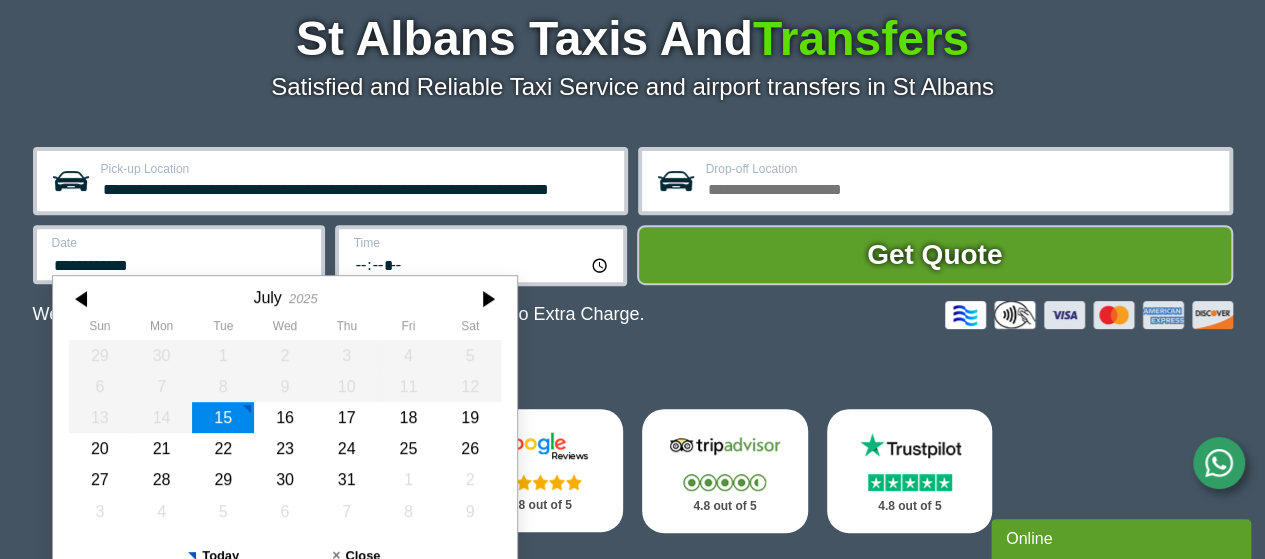 click on "**********" at bounding box center [179, 254] 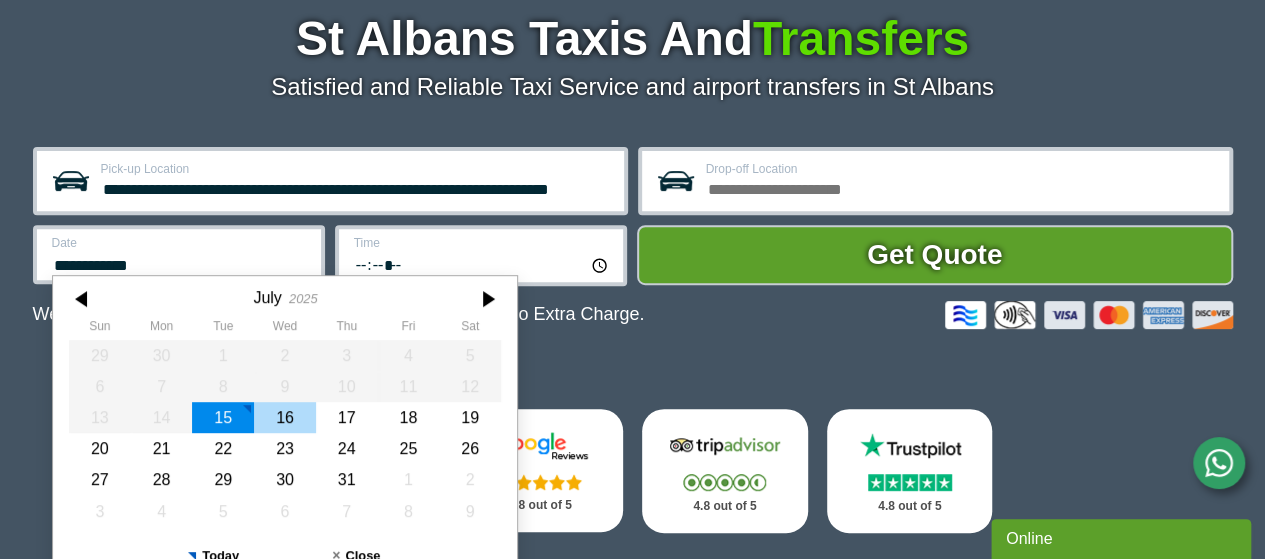 click on "16" at bounding box center (285, 417) 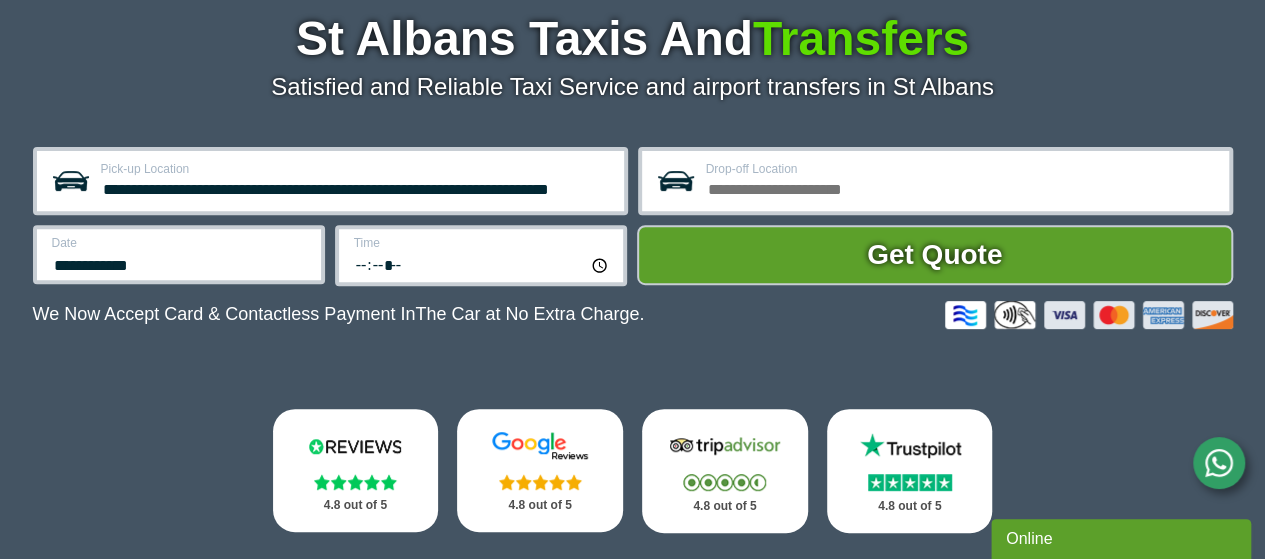 click on "*****" at bounding box center [482, 264] 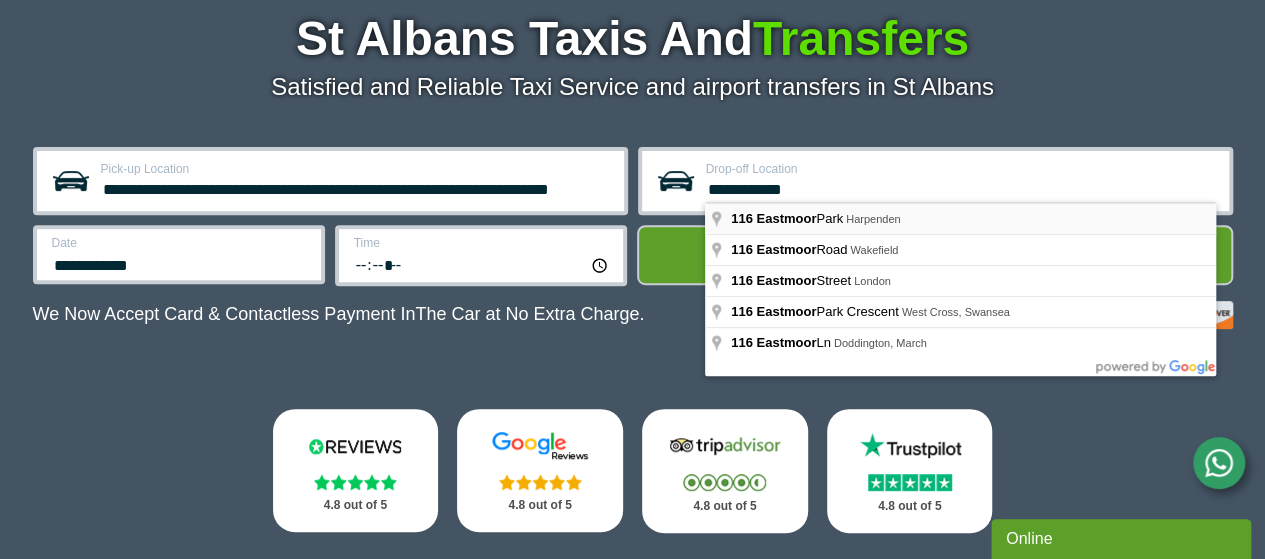 type on "**********" 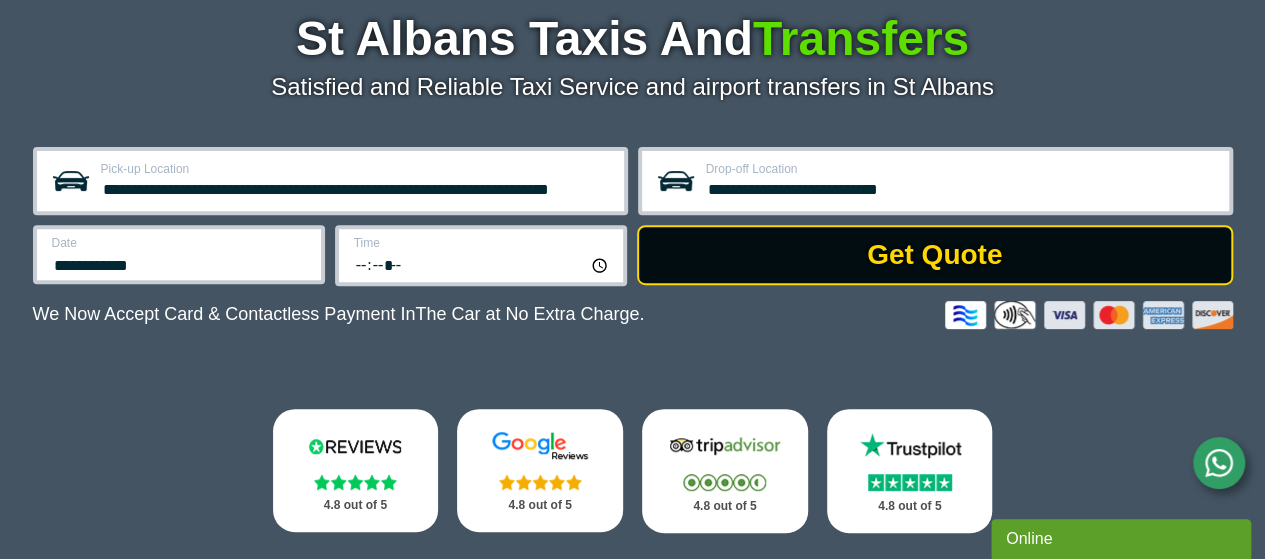 click on "Get Quote" at bounding box center (935, 255) 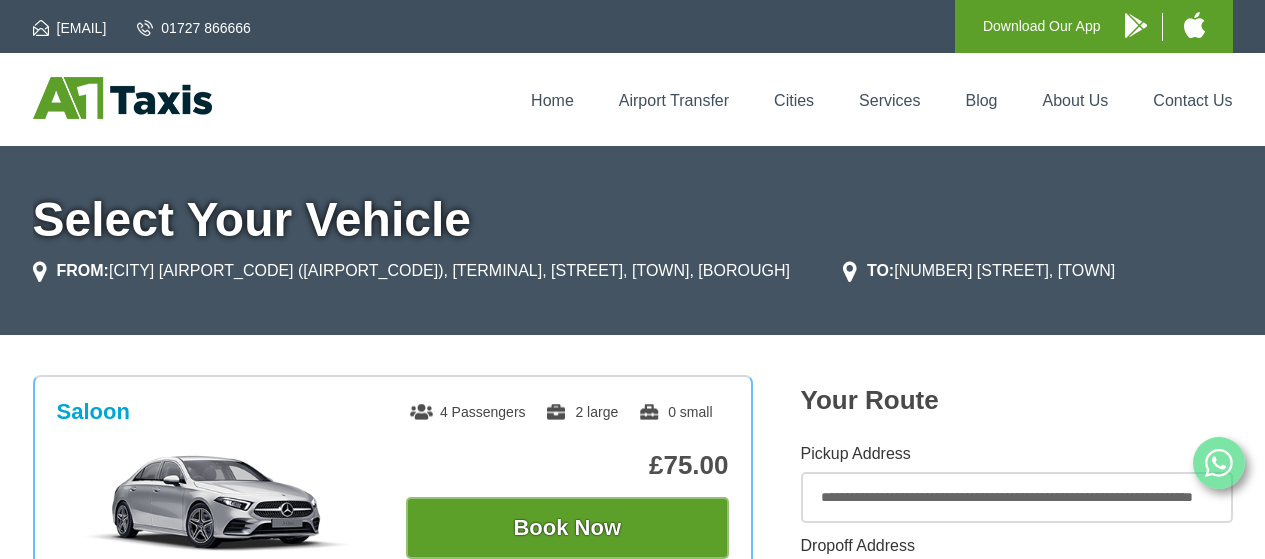 scroll, scrollTop: 0, scrollLeft: 0, axis: both 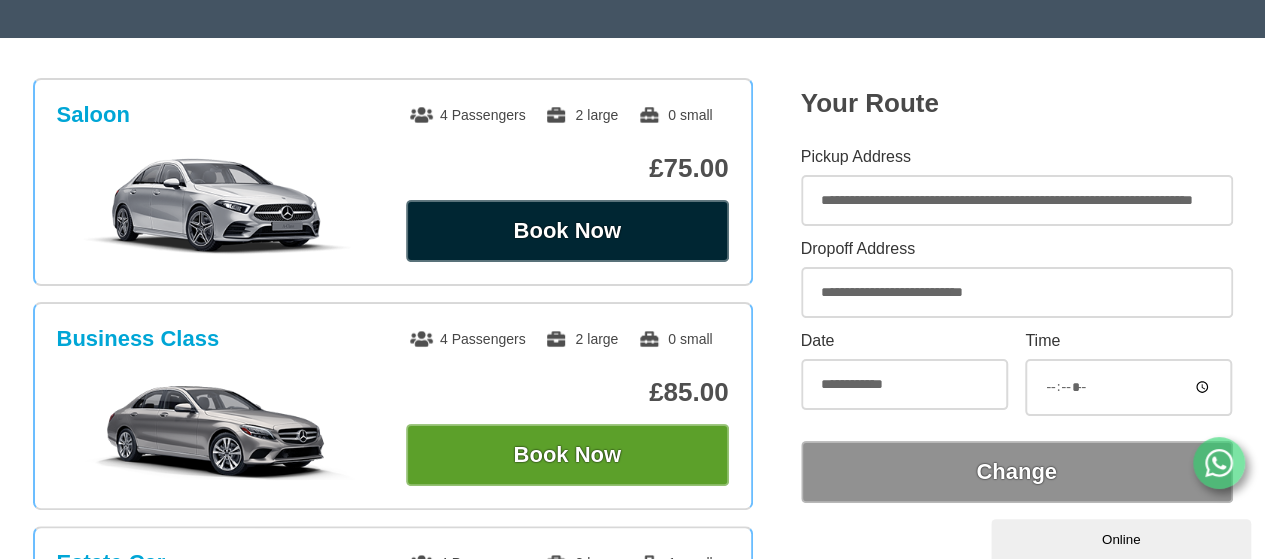 click on "Book Now" at bounding box center (567, 231) 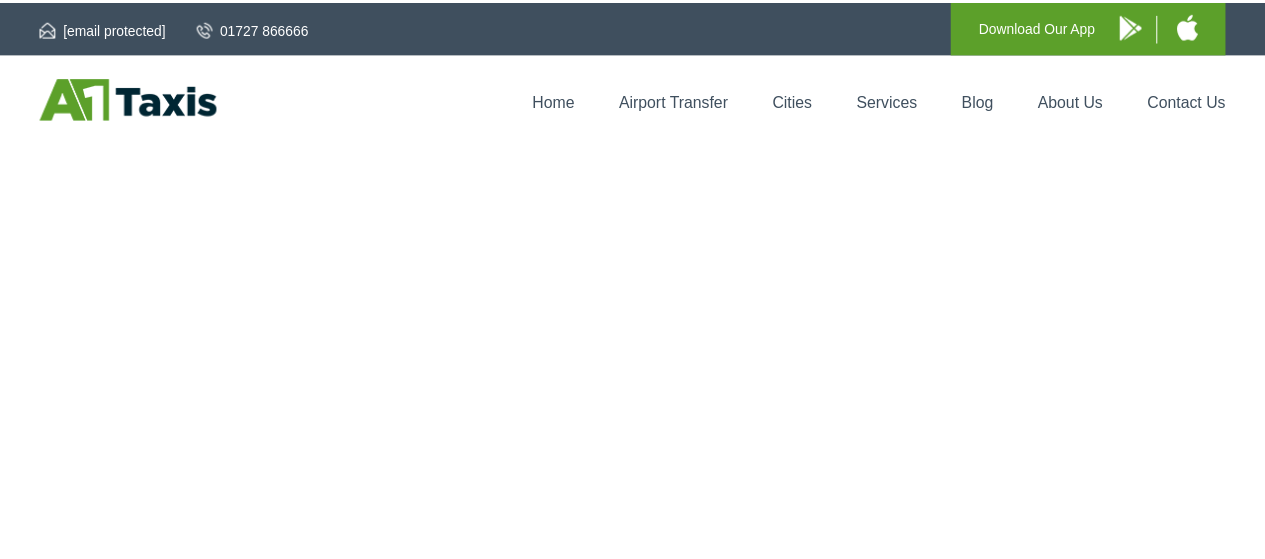 scroll, scrollTop: 0, scrollLeft: 0, axis: both 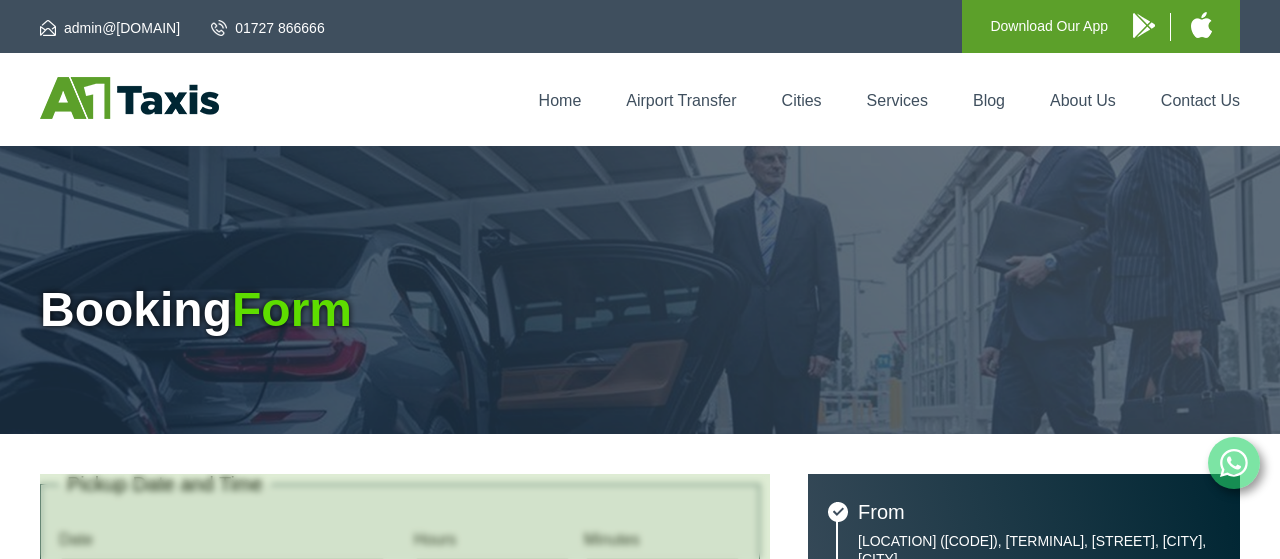 type on "**********" 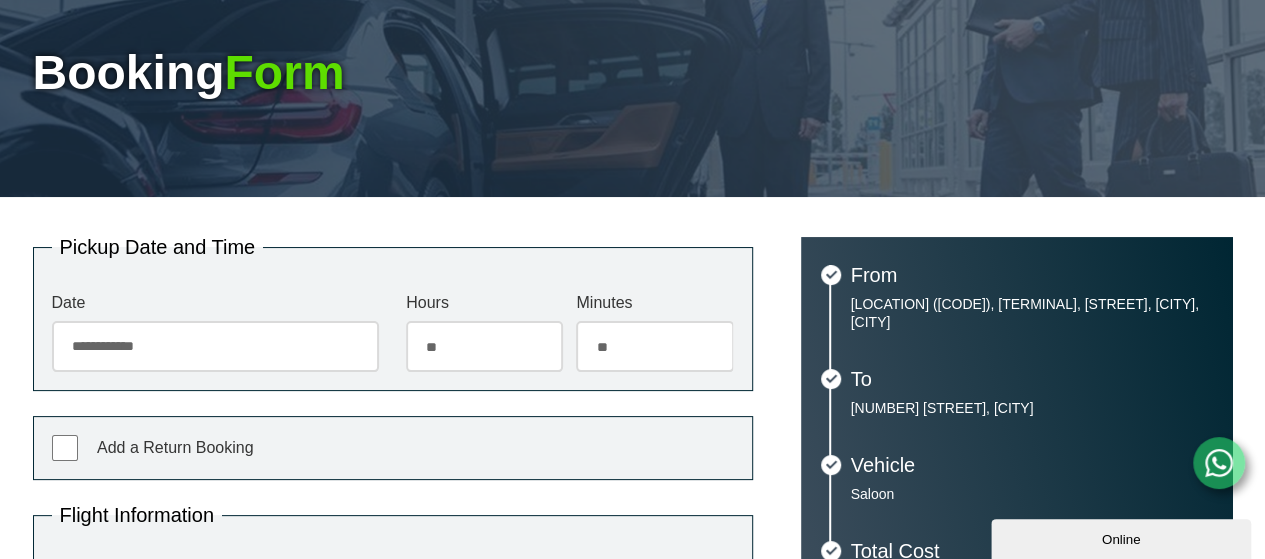 scroll, scrollTop: 0, scrollLeft: 0, axis: both 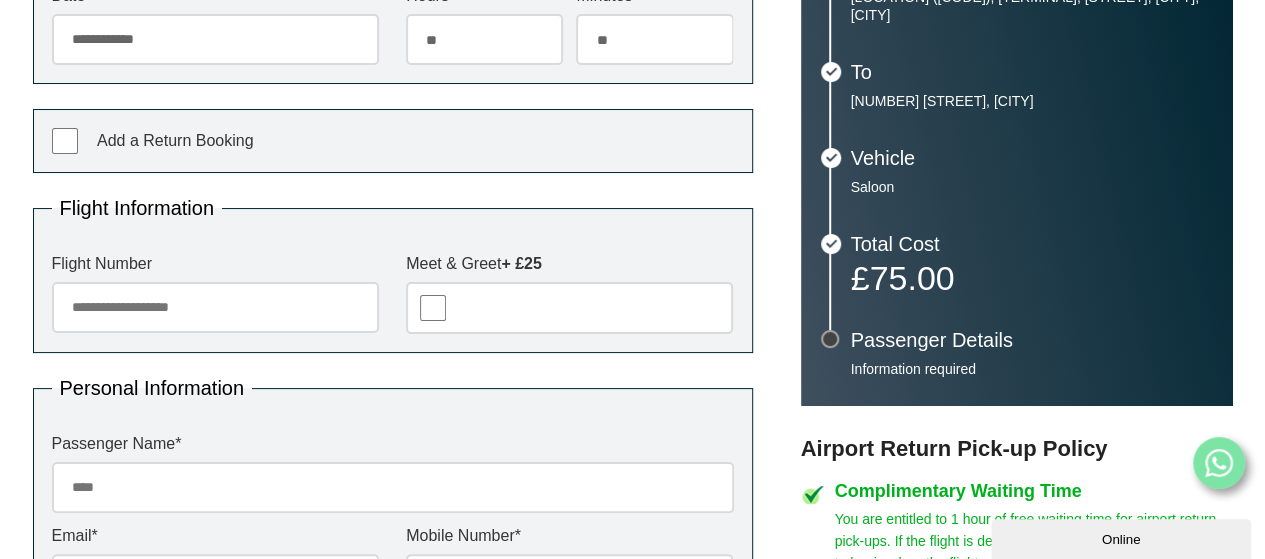 drag, startPoint x: 1278, startPoint y: 90, endPoint x: 1279, endPoint y: 231, distance: 141.00354 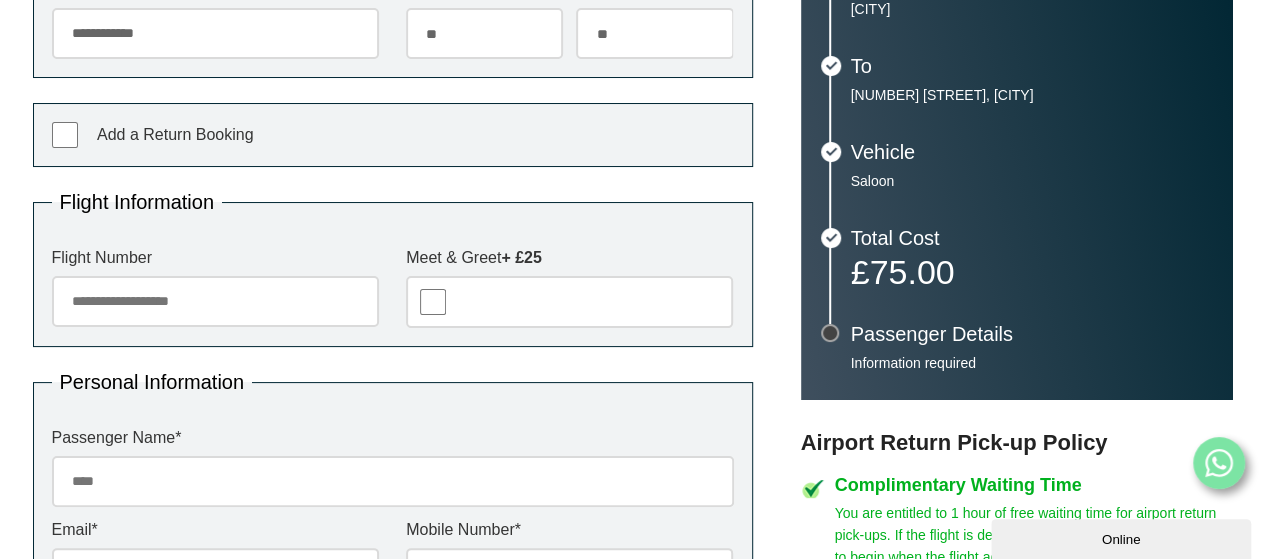 click on "Flight Number" at bounding box center (215, 301) 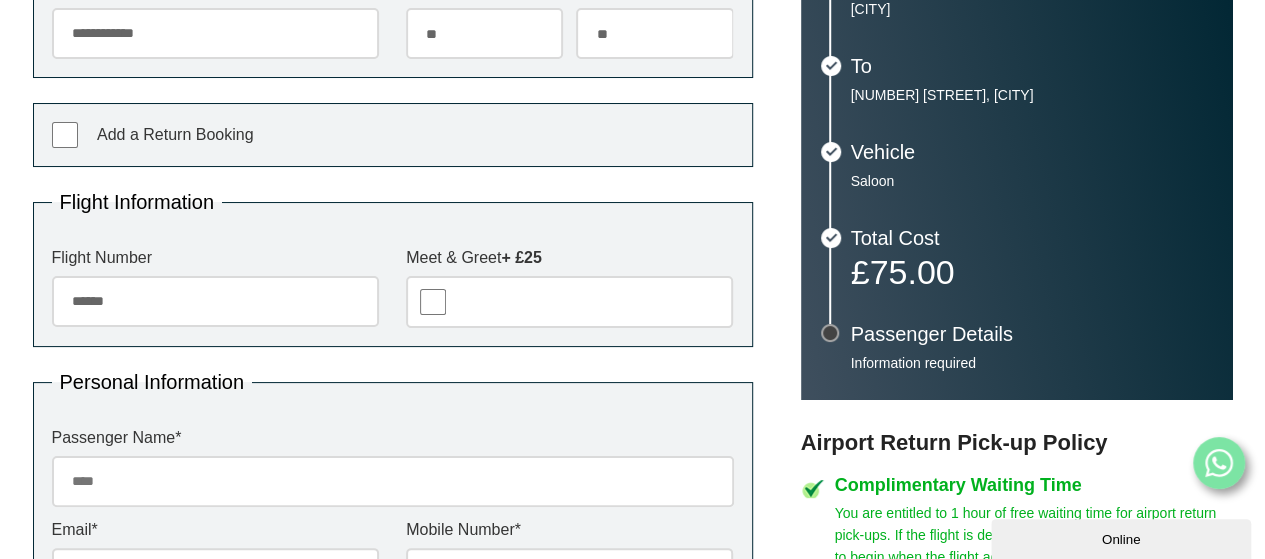 type on "******" 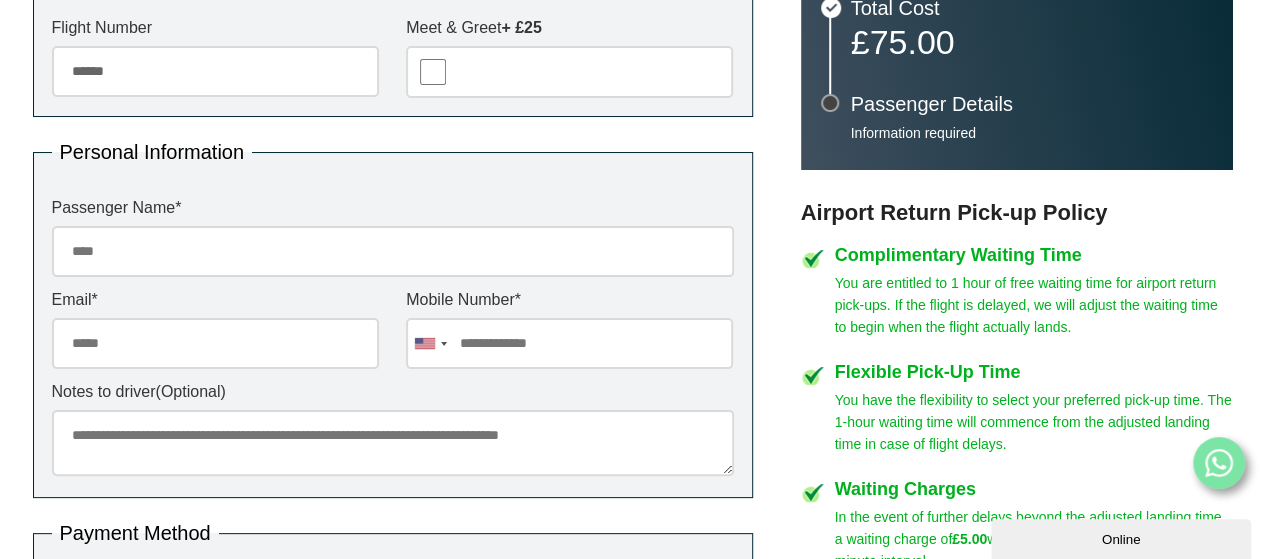 scroll, scrollTop: 866, scrollLeft: 0, axis: vertical 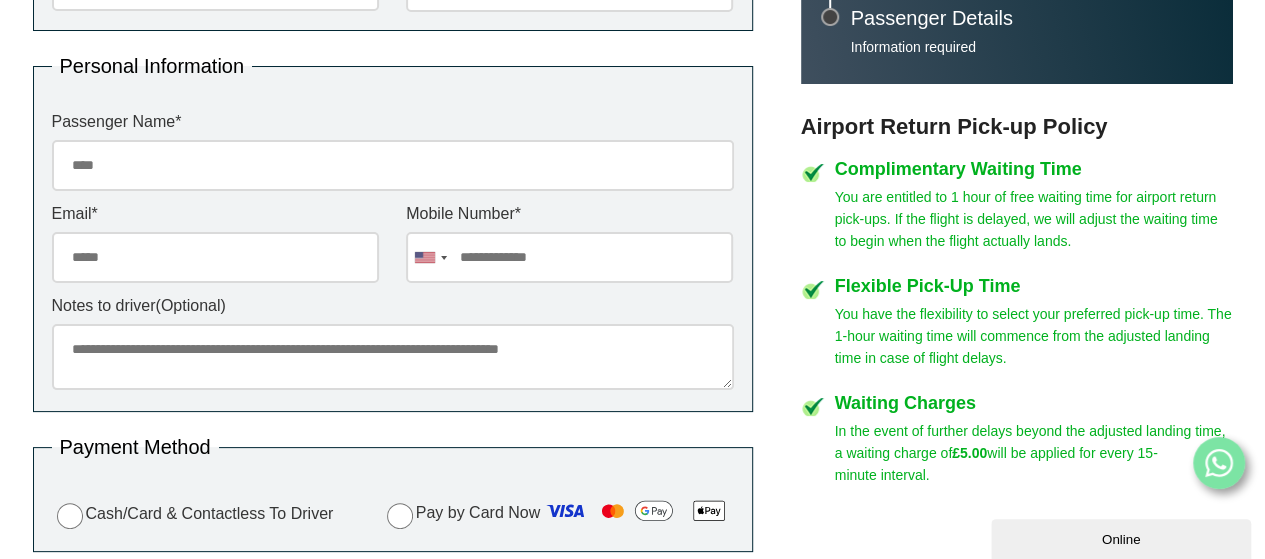 click at bounding box center (569, 257) 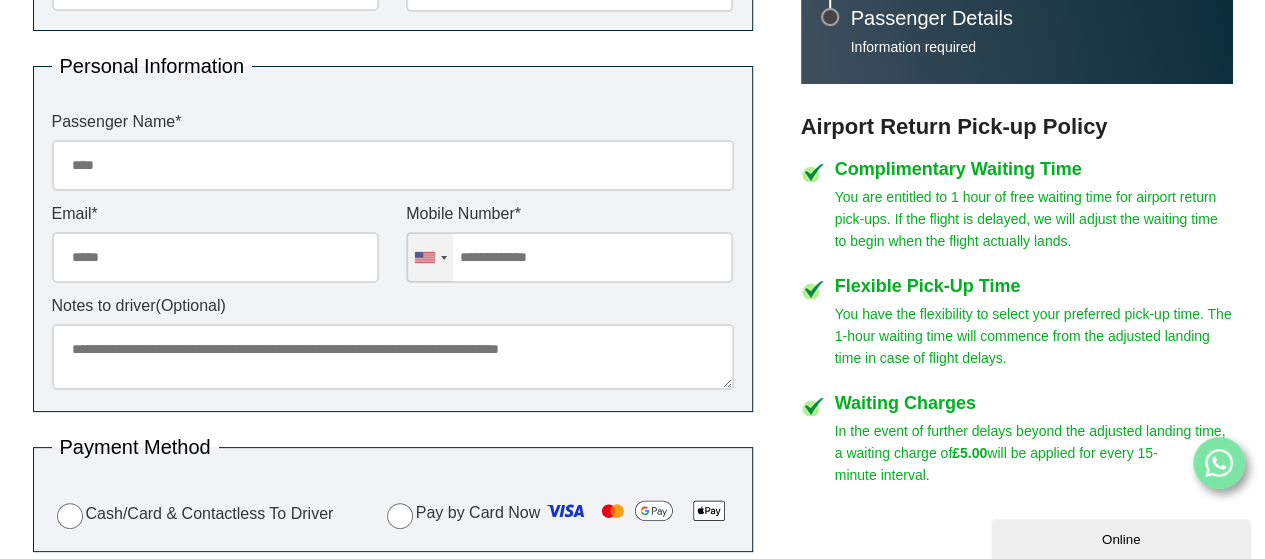 click at bounding box center [430, 257] 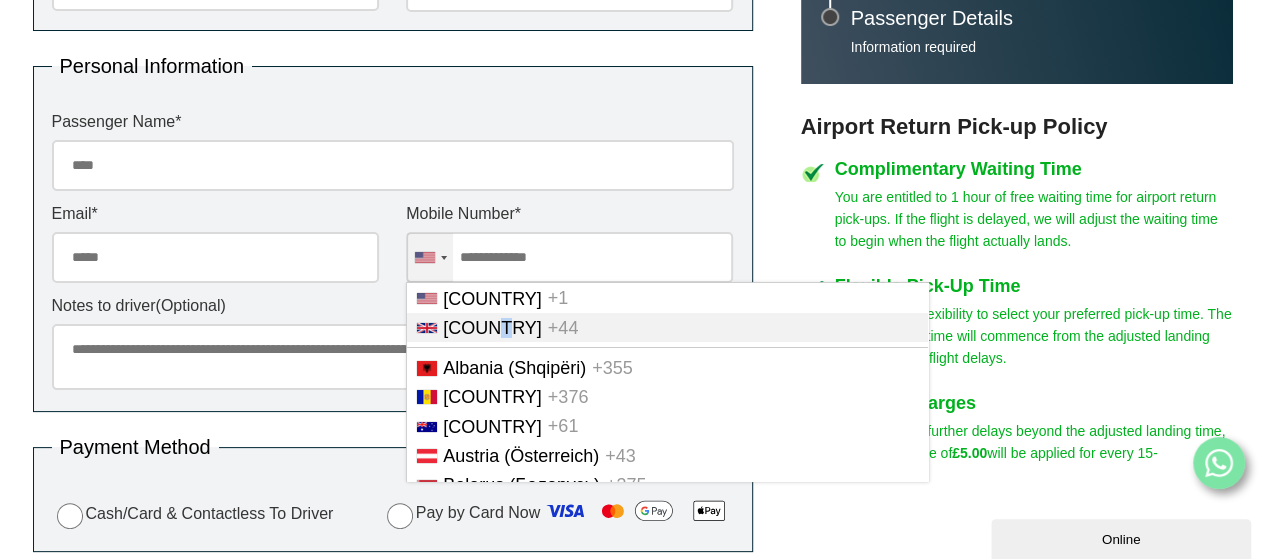 click on "United Kingdom" at bounding box center (492, 328) 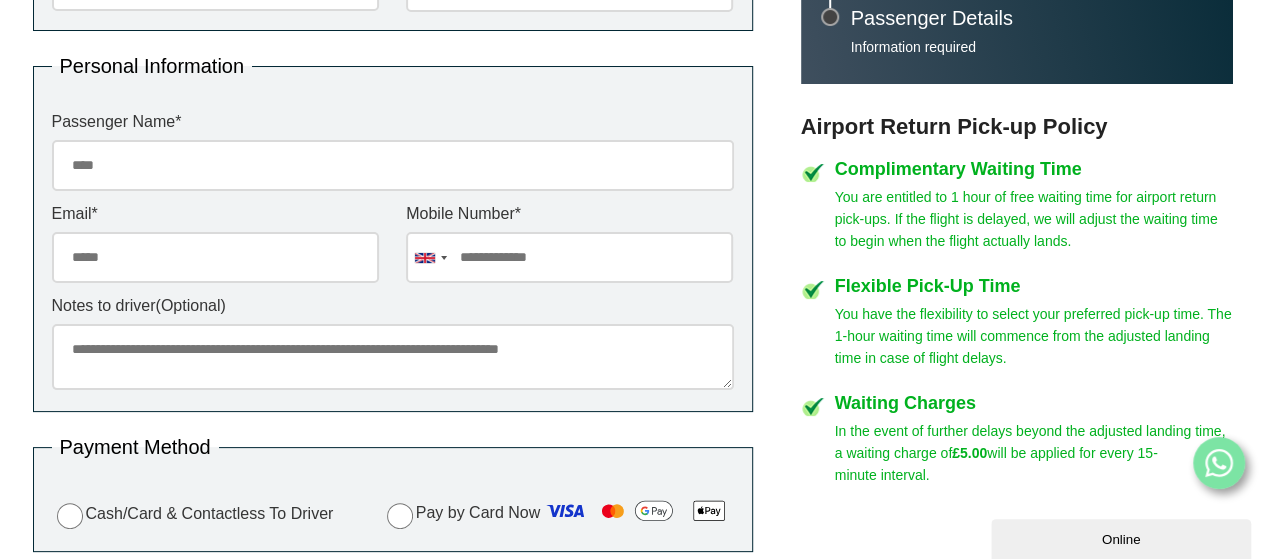 click on "Passenger Name  *" at bounding box center (393, 165) 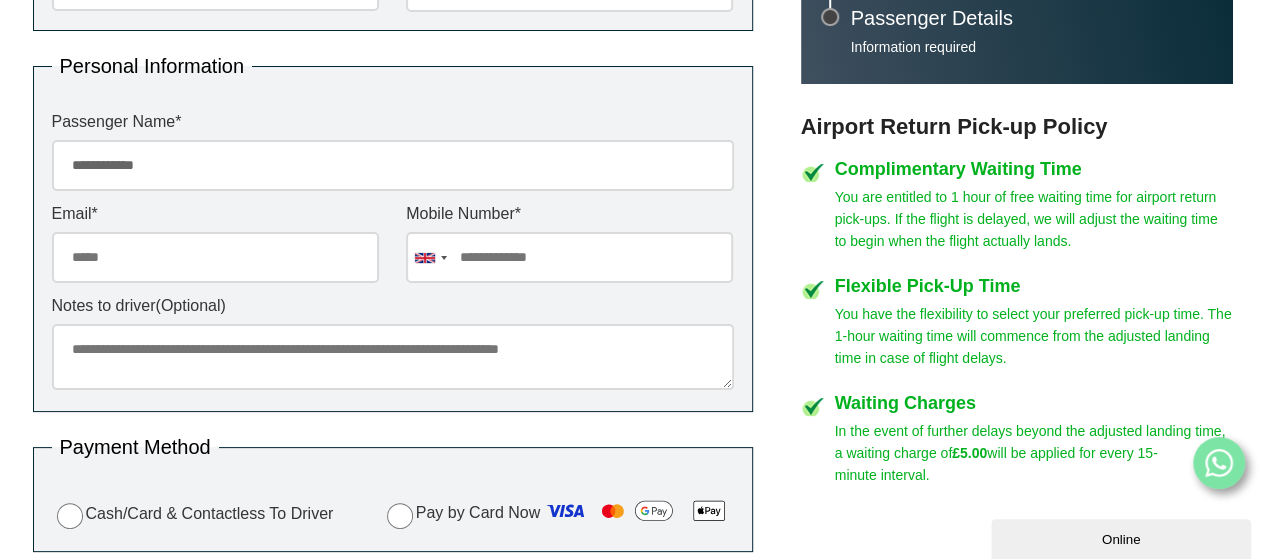 type on "**********" 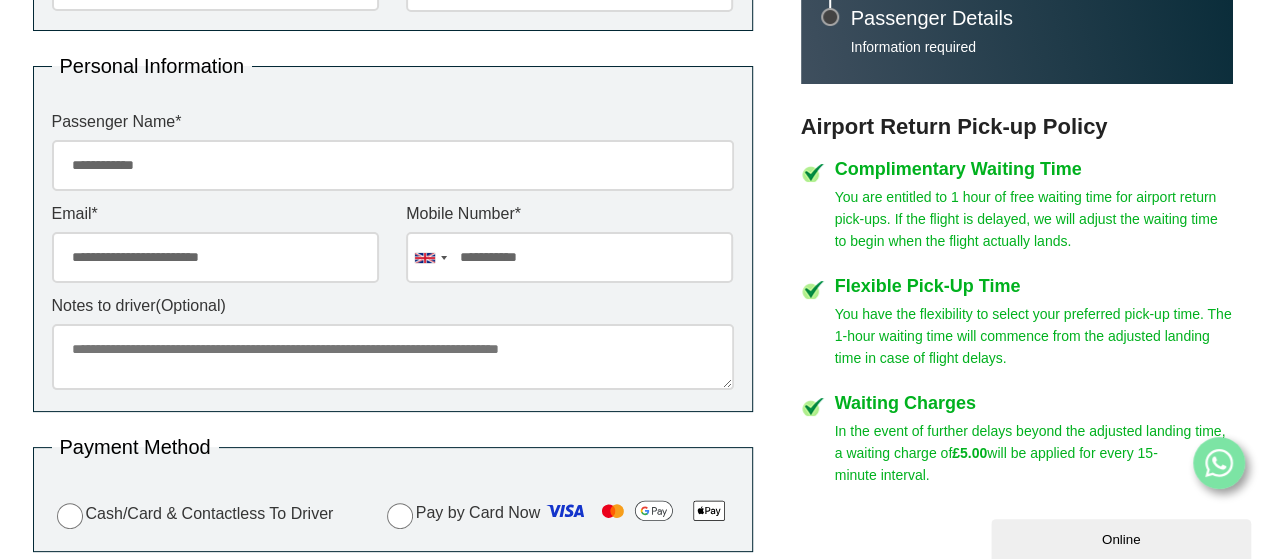 click on "**********" at bounding box center [569, 257] 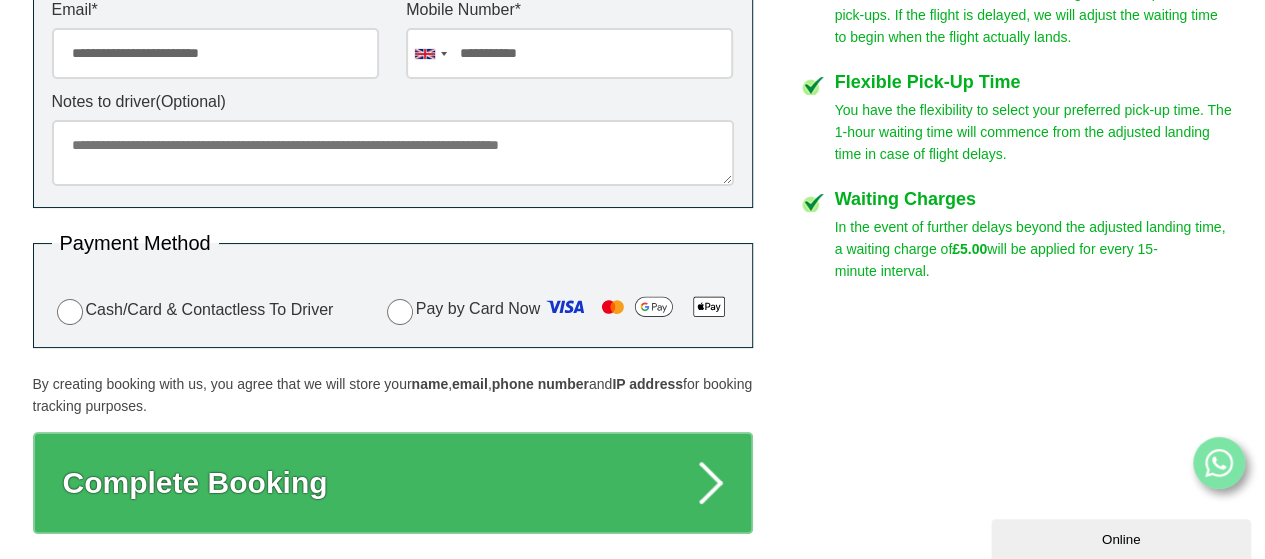 scroll, scrollTop: 1075, scrollLeft: 0, axis: vertical 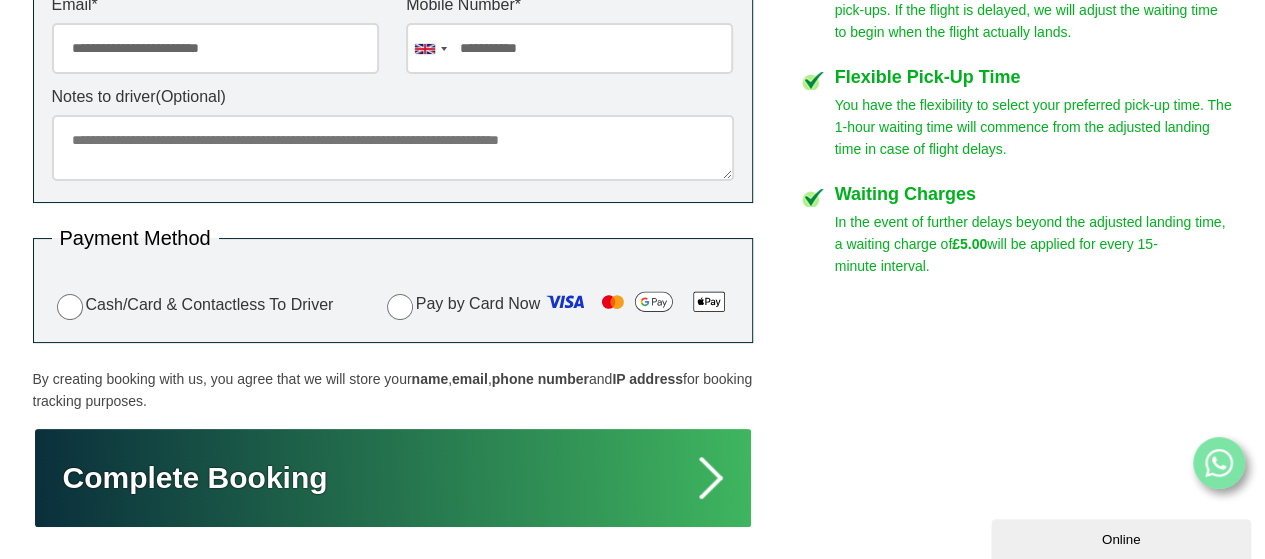 click on "Complete Booking" at bounding box center (393, 478) 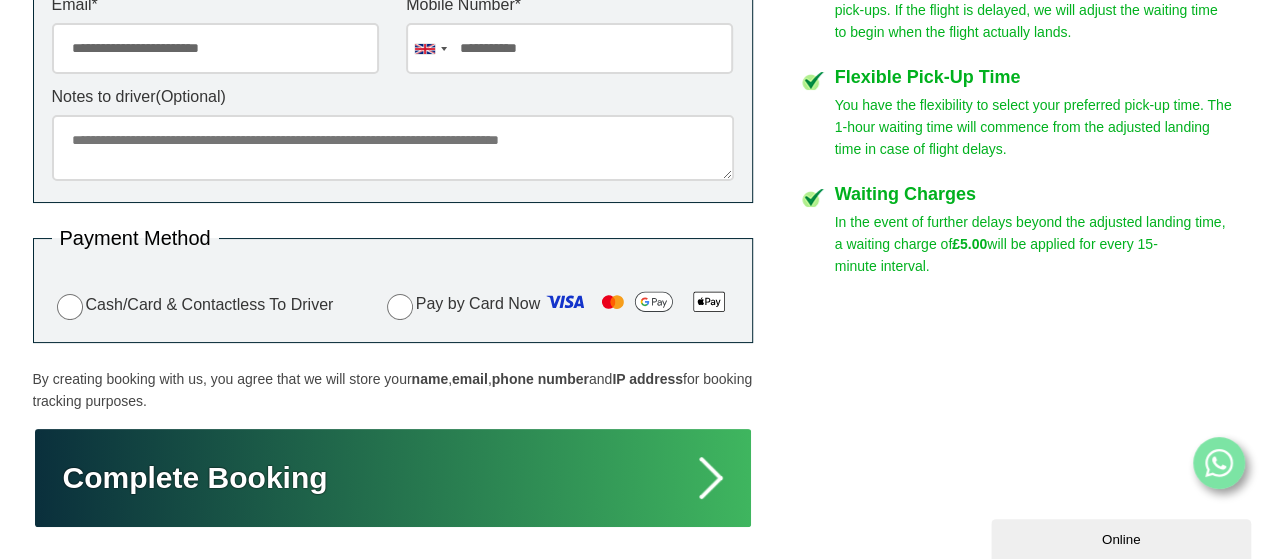 type on "**********" 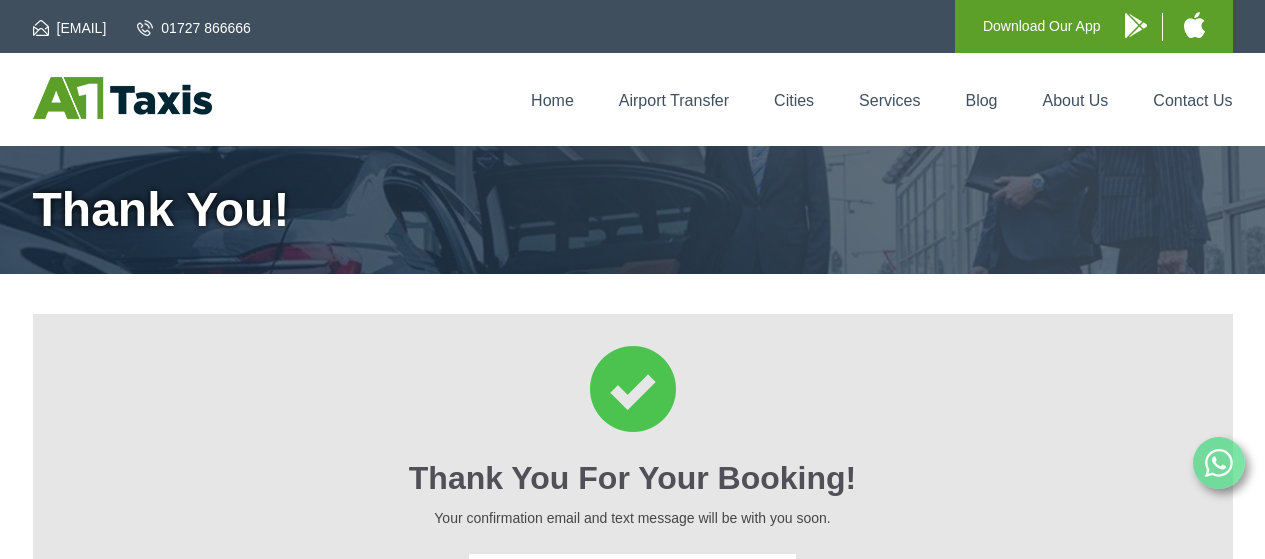 scroll, scrollTop: 0, scrollLeft: 0, axis: both 